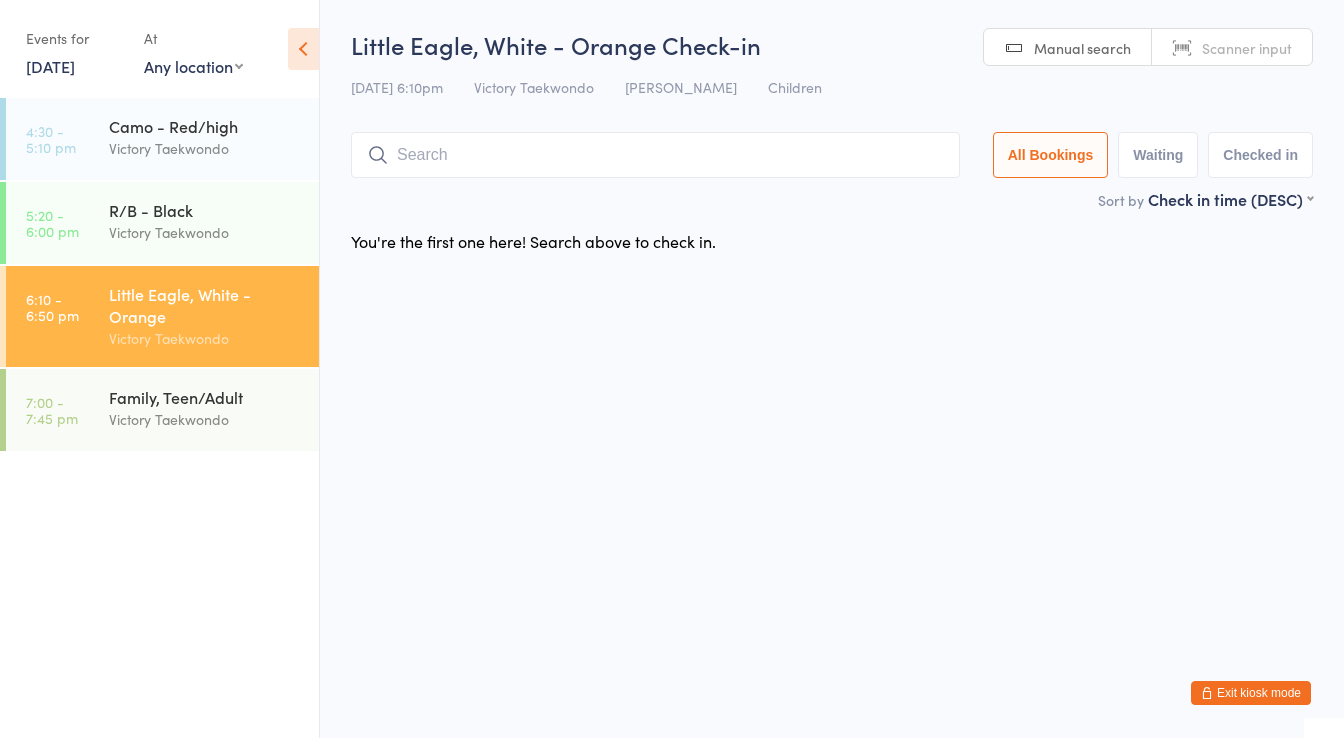 scroll, scrollTop: 0, scrollLeft: 0, axis: both 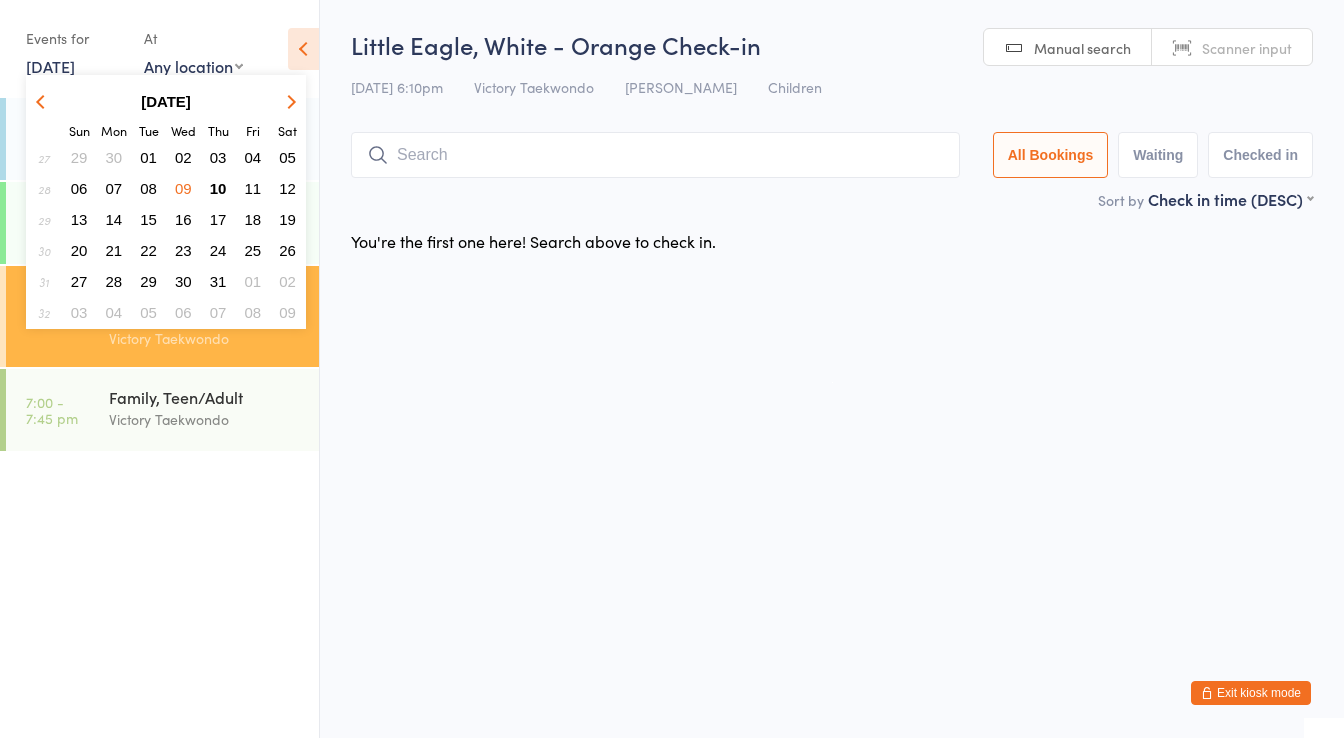 click on "You have now entered Kiosk Mode. Members will be able to check themselves in using the search field below. Click "Exit kiosk mode" below to exit Kiosk Mode at any time. Events for [DATE] [DATE]
[DATE]
Sun Mon Tue Wed Thu Fri Sat
27
29
30
01
02
03
04
05
28
06
07
08
09
10
11
12
29
13
14
15
16
17
18
19
30
20
21
22
23
24
25
26
31" at bounding box center (672, 369) 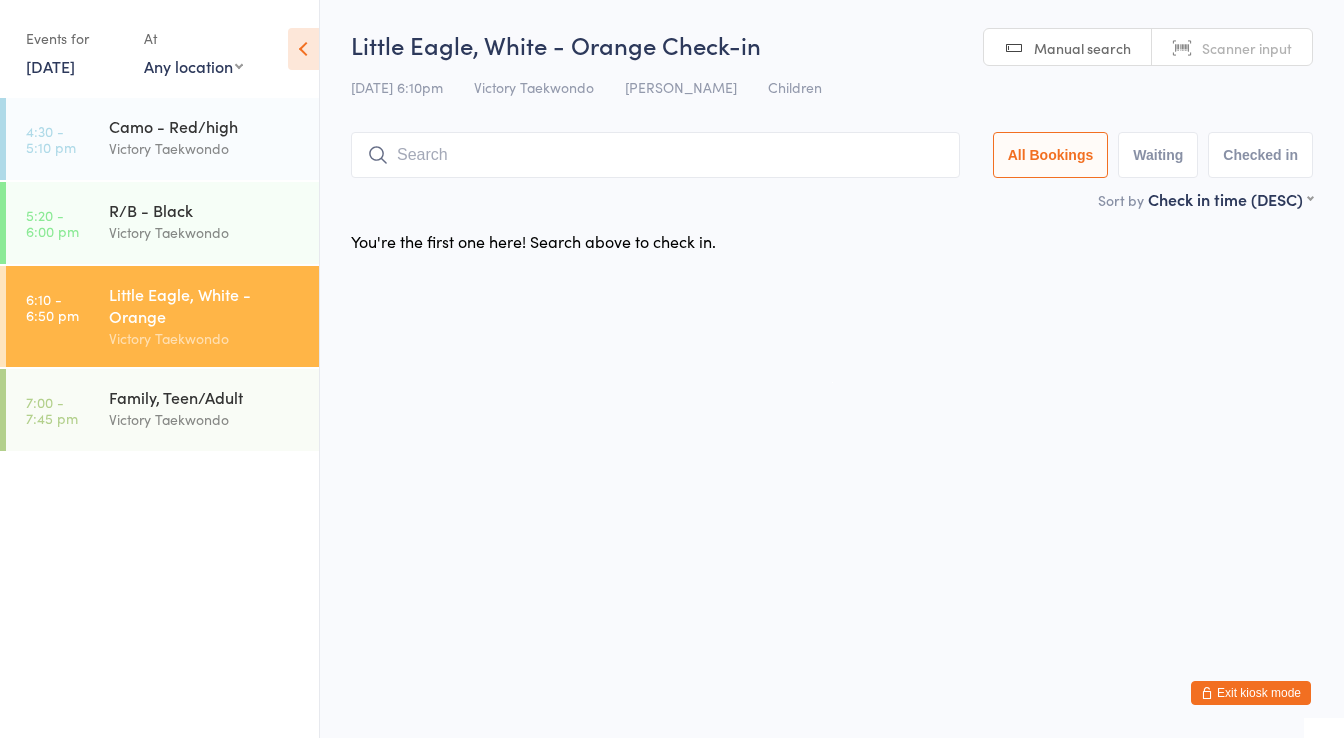 click at bounding box center (655, 155) 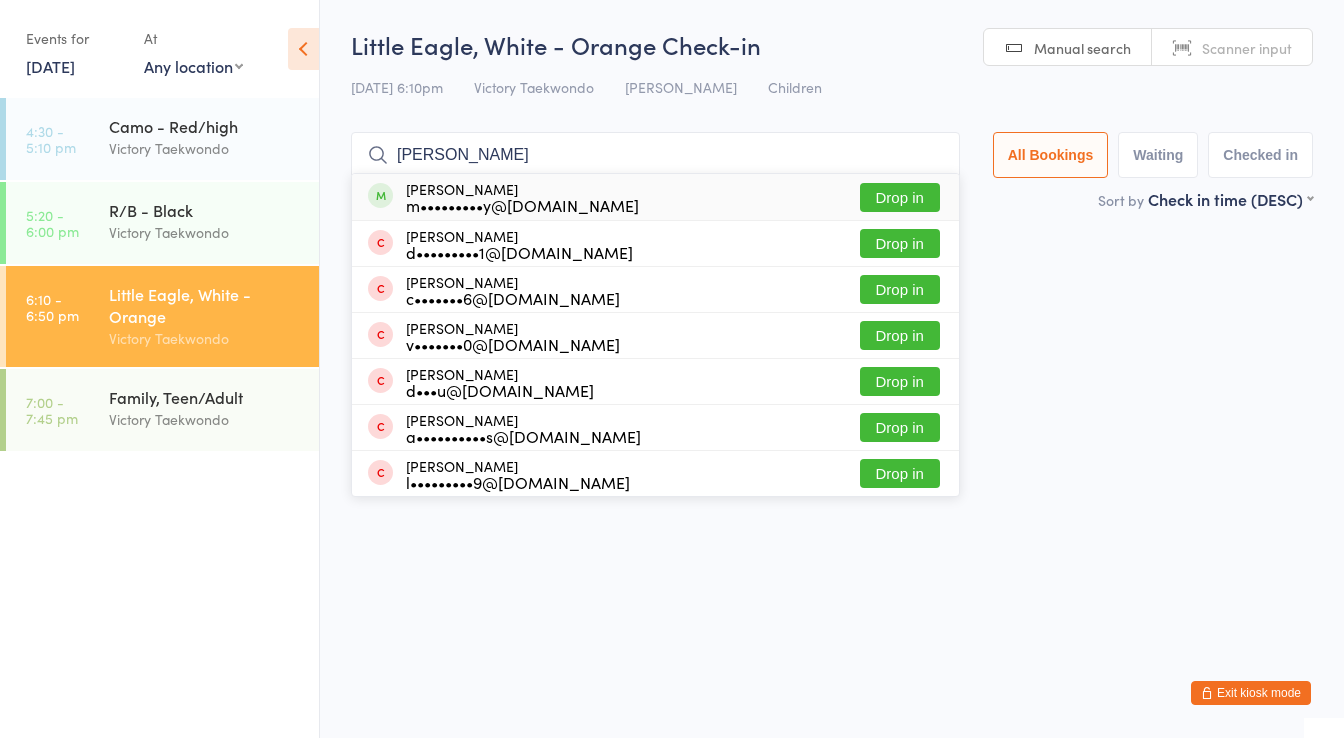 type on "[PERSON_NAME]" 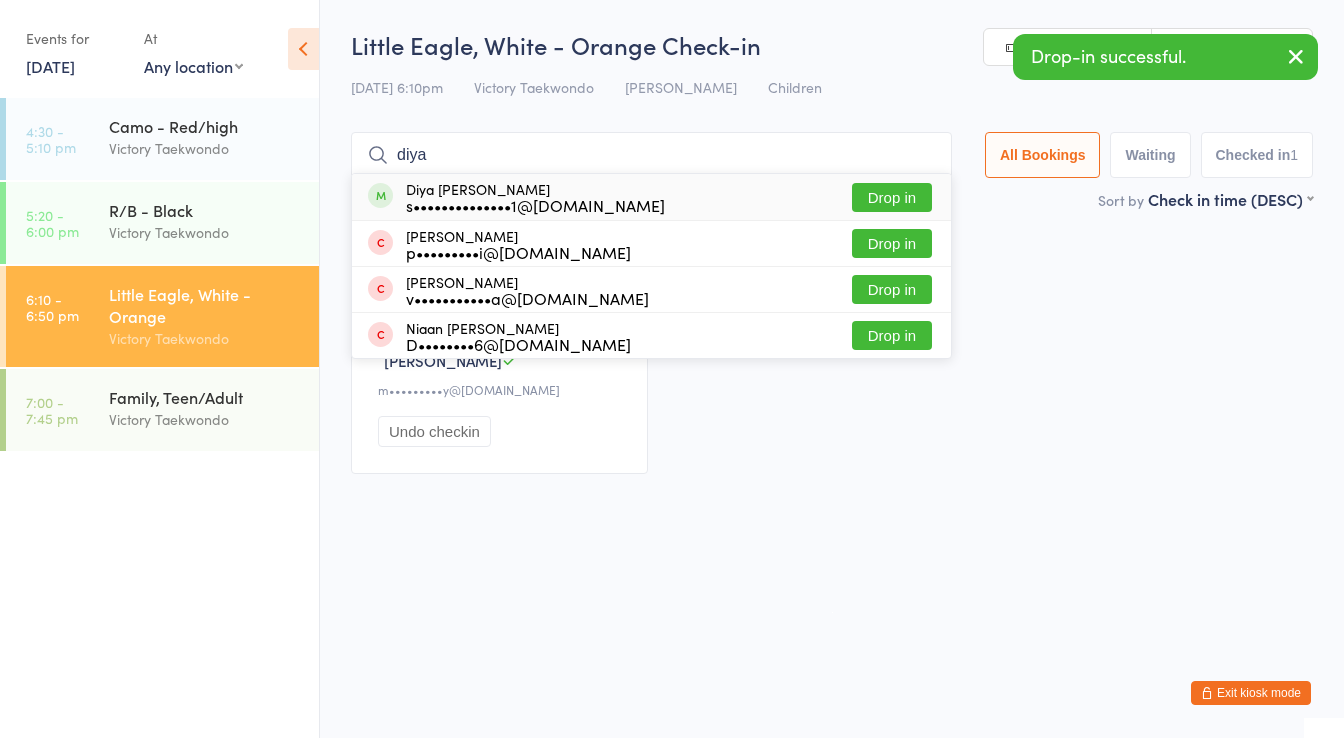 type on "diya" 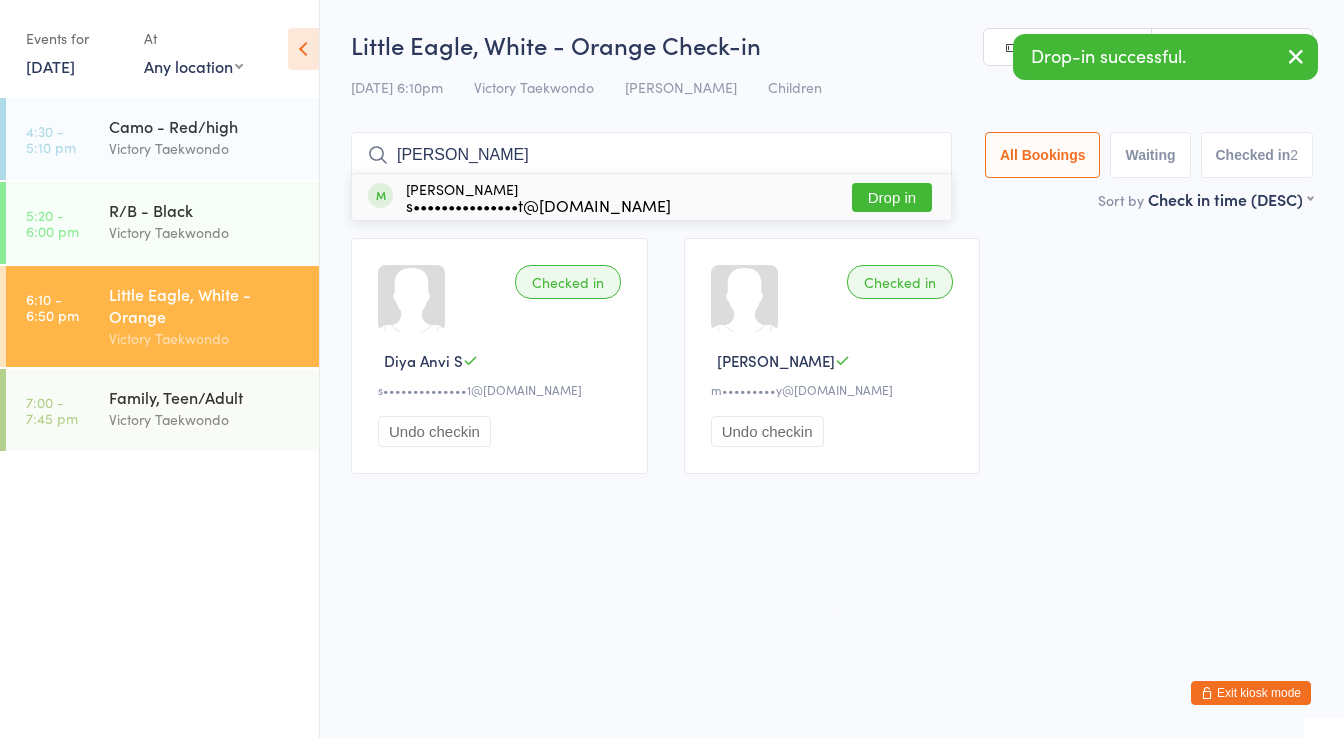 type on "[PERSON_NAME]" 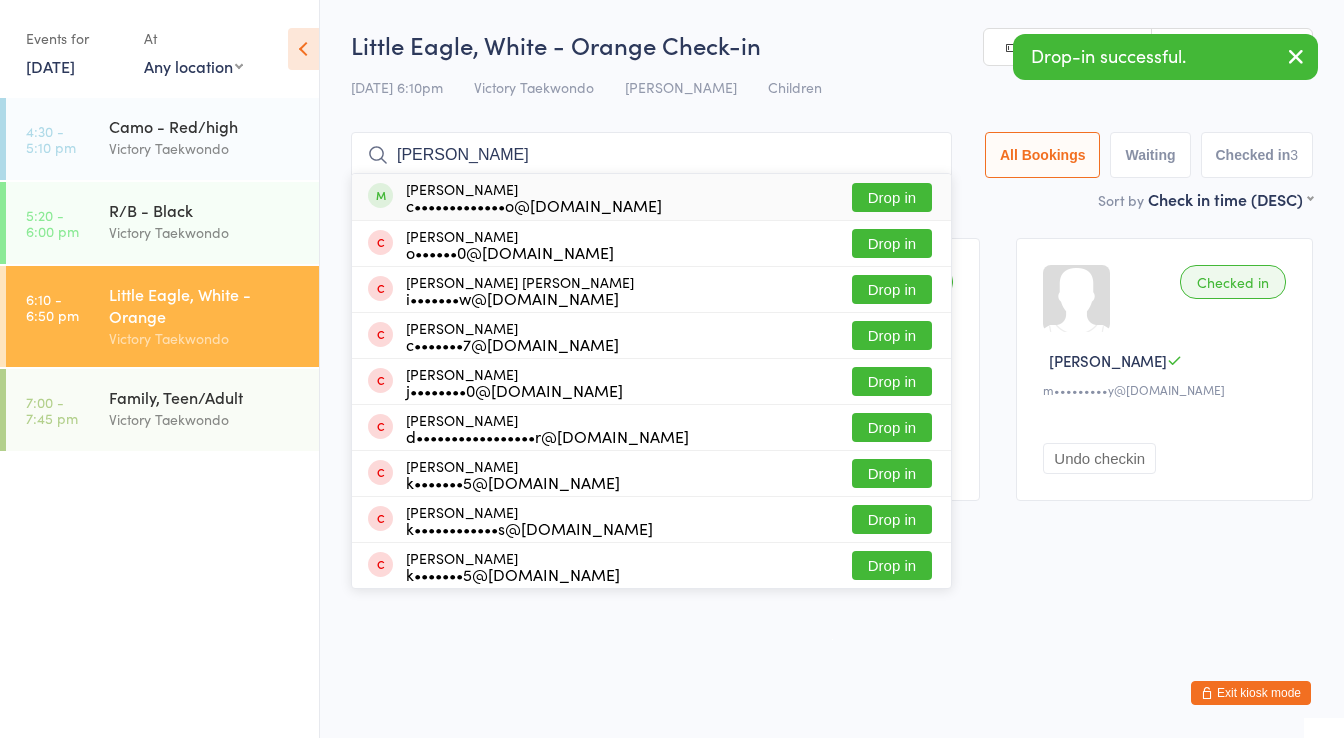 type on "[PERSON_NAME]" 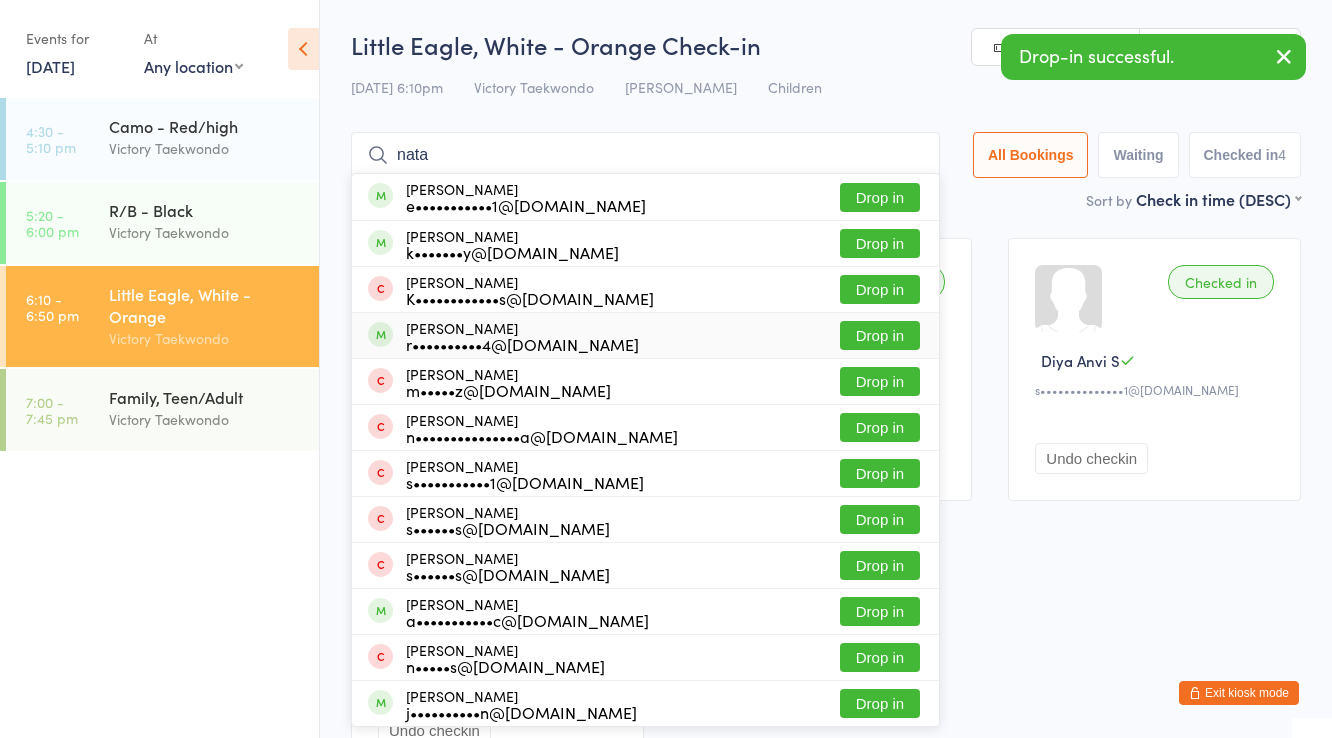 type on "nata" 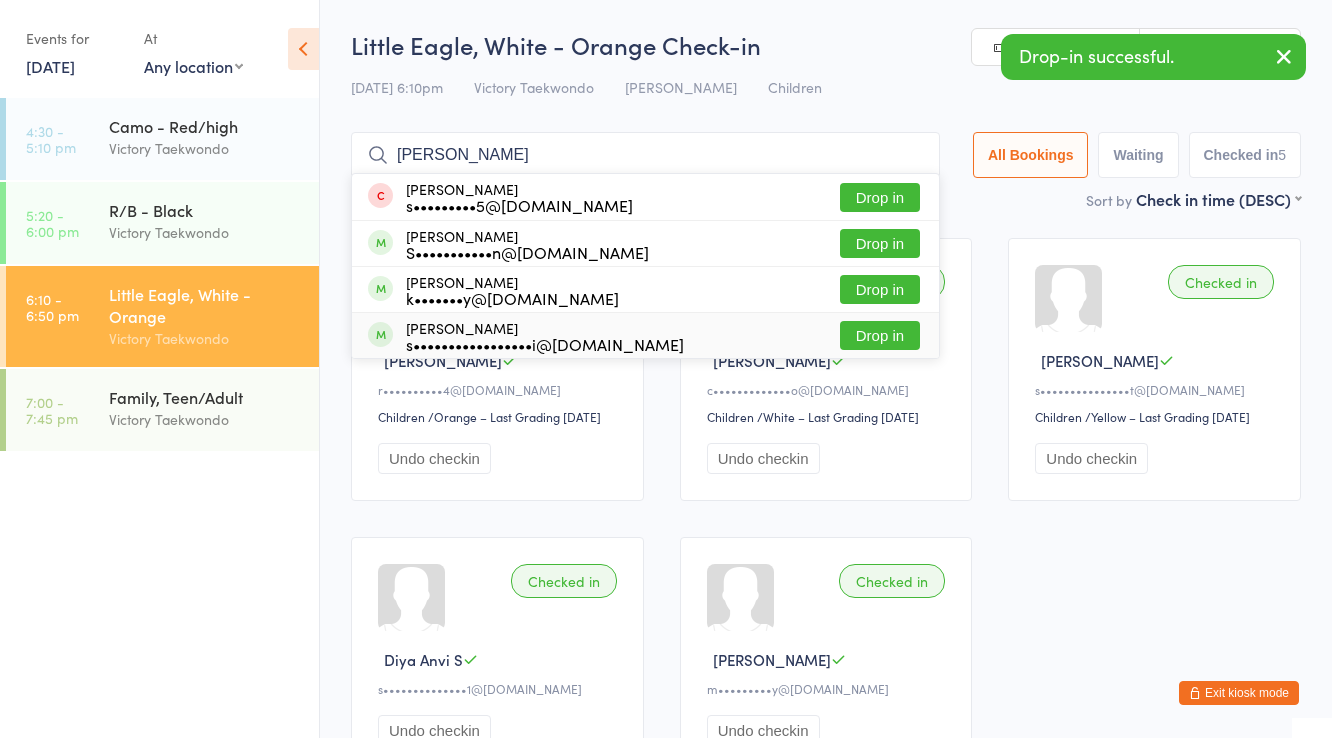 type on "[PERSON_NAME]" 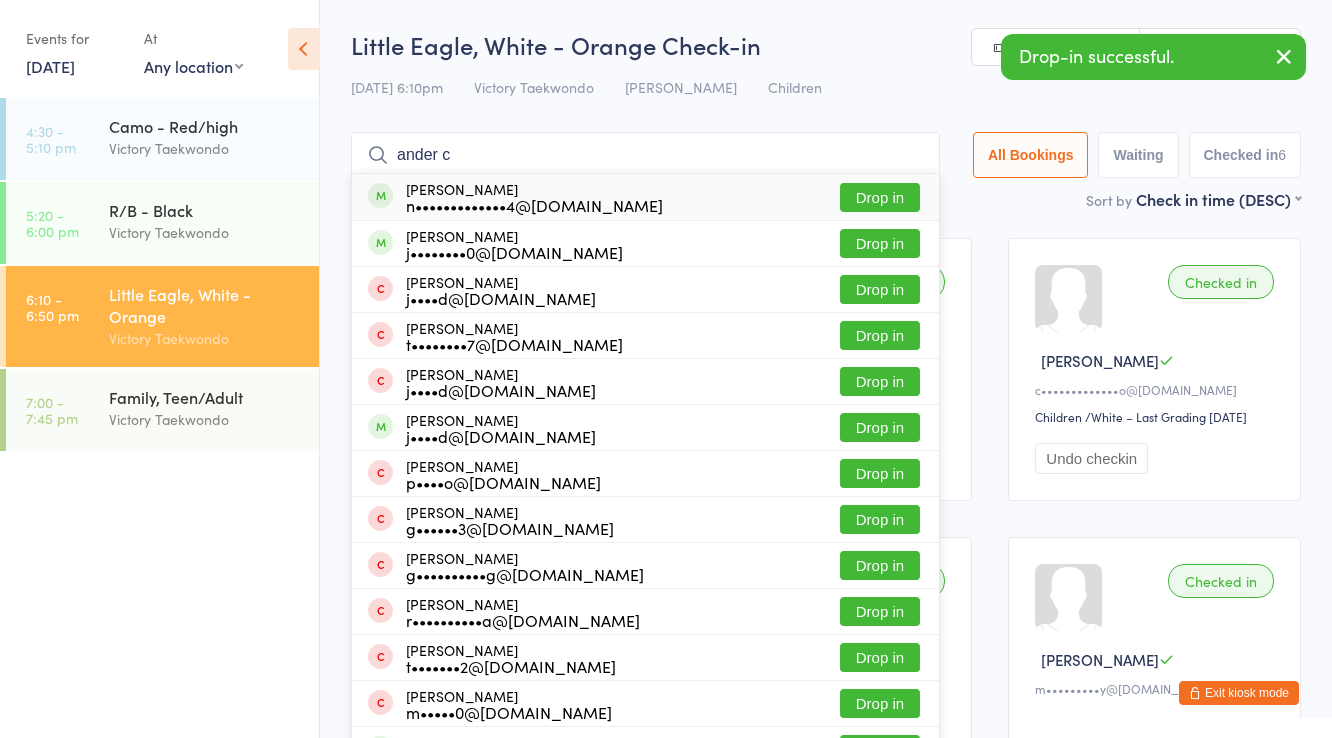 type on "ander c" 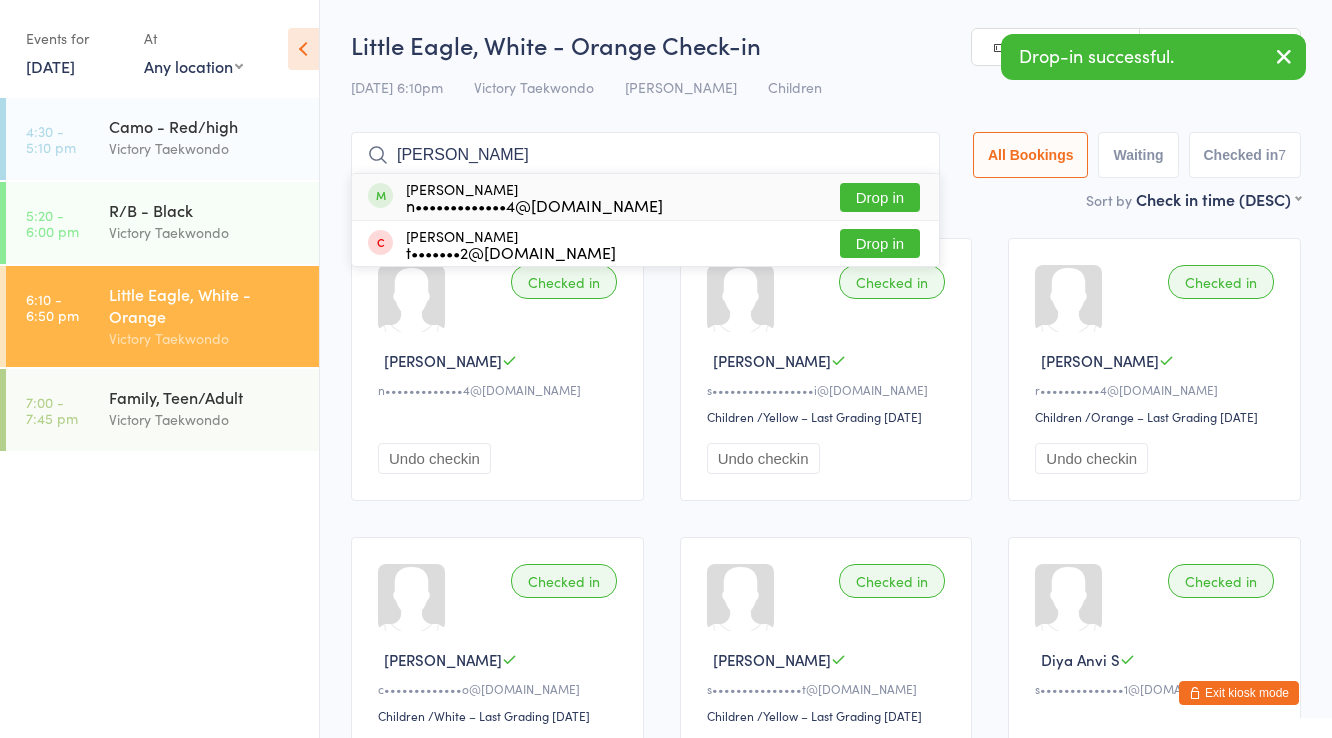 type on "[PERSON_NAME]" 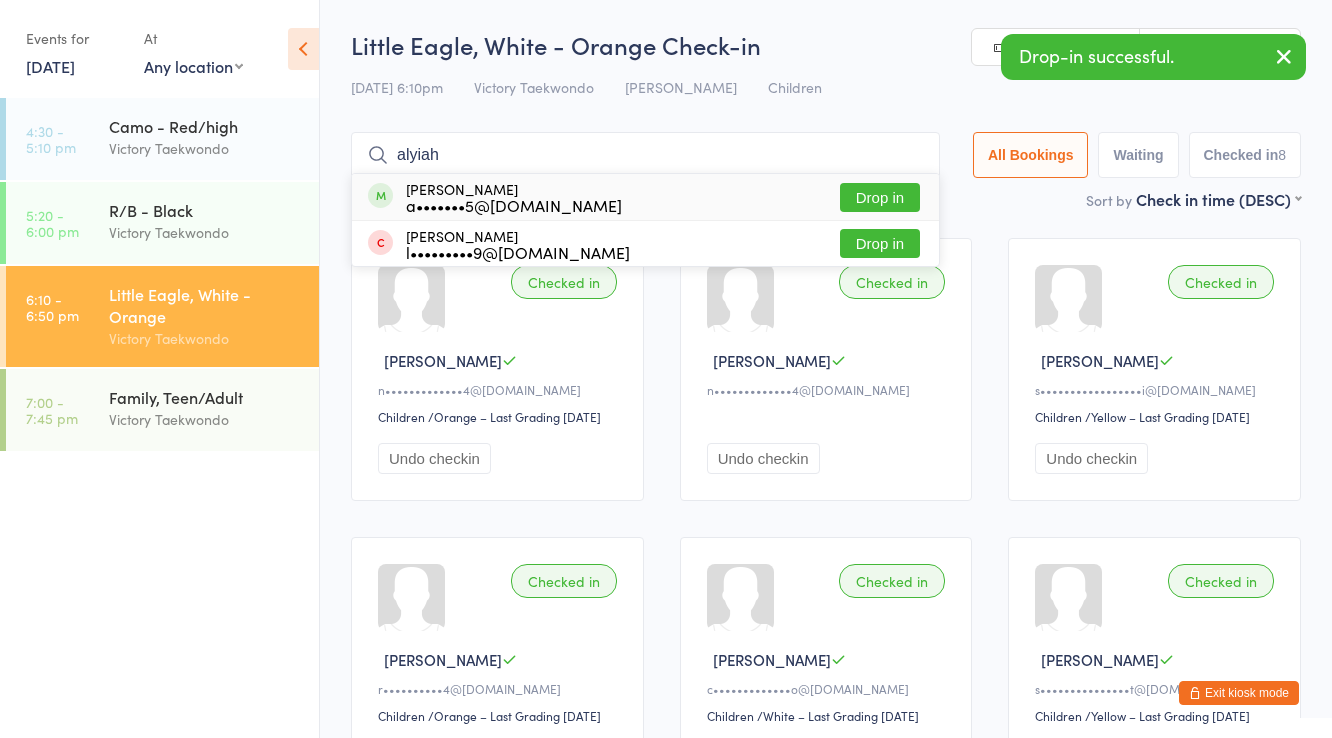 type on "alyiah" 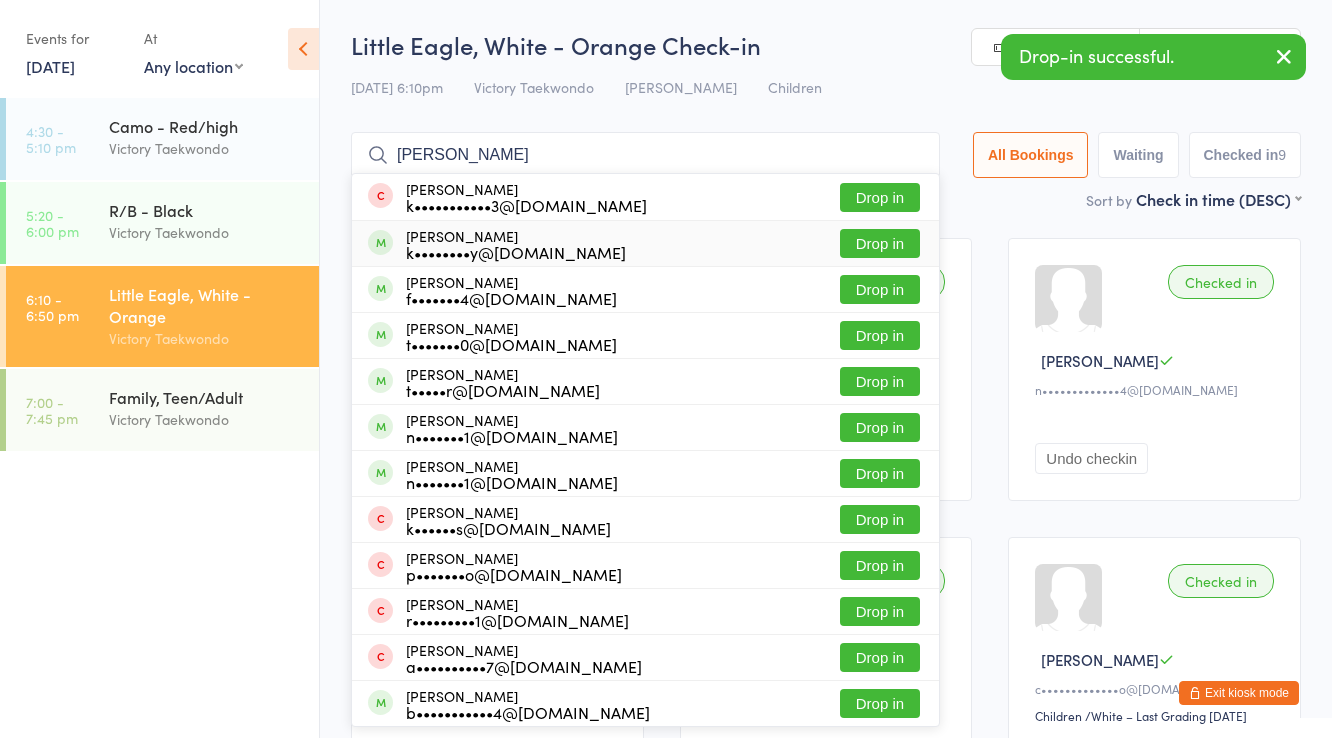 type on "josh" 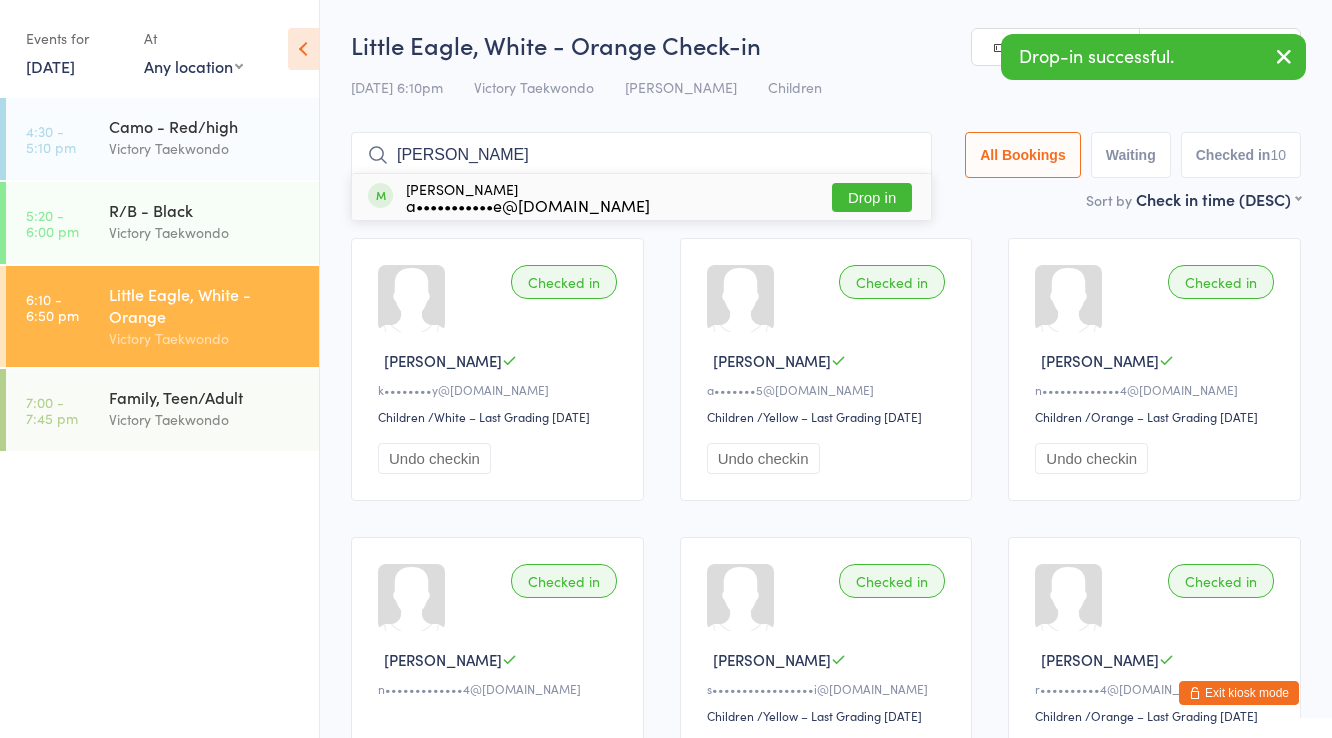 type on "varad" 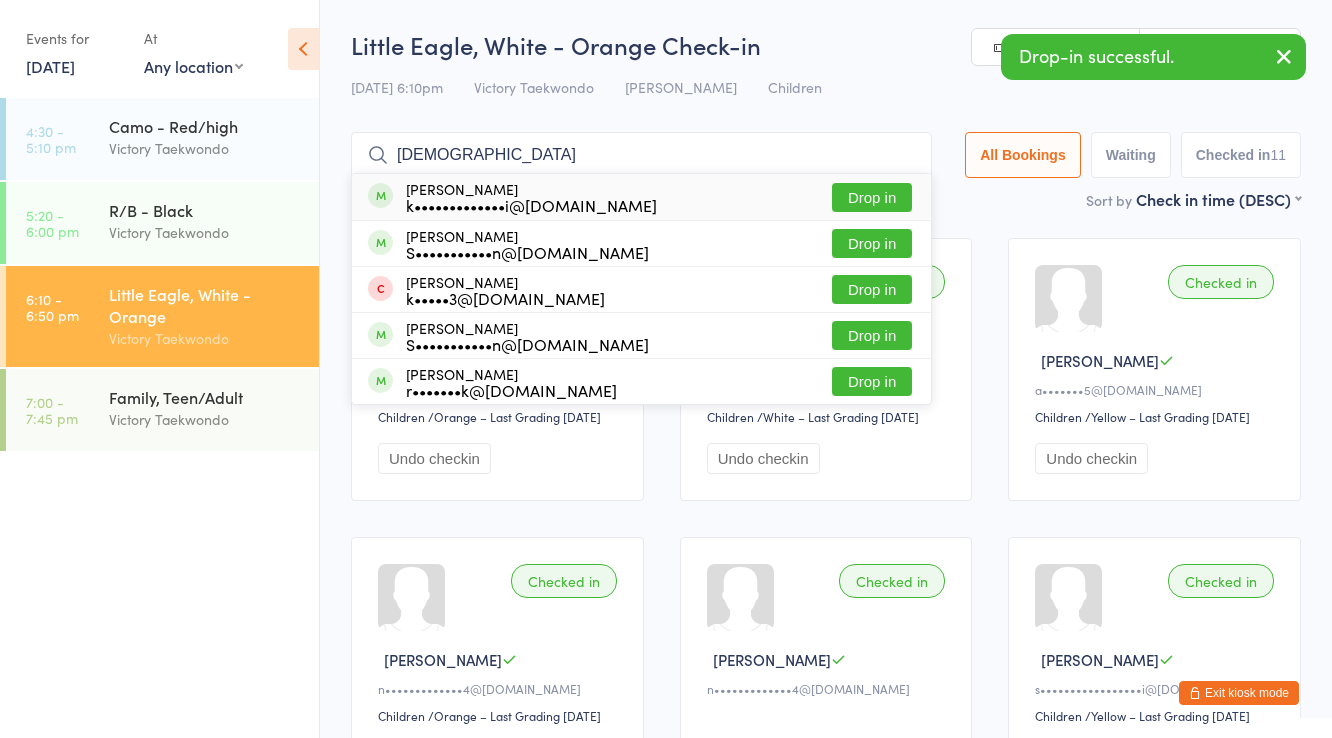 type on "krisha" 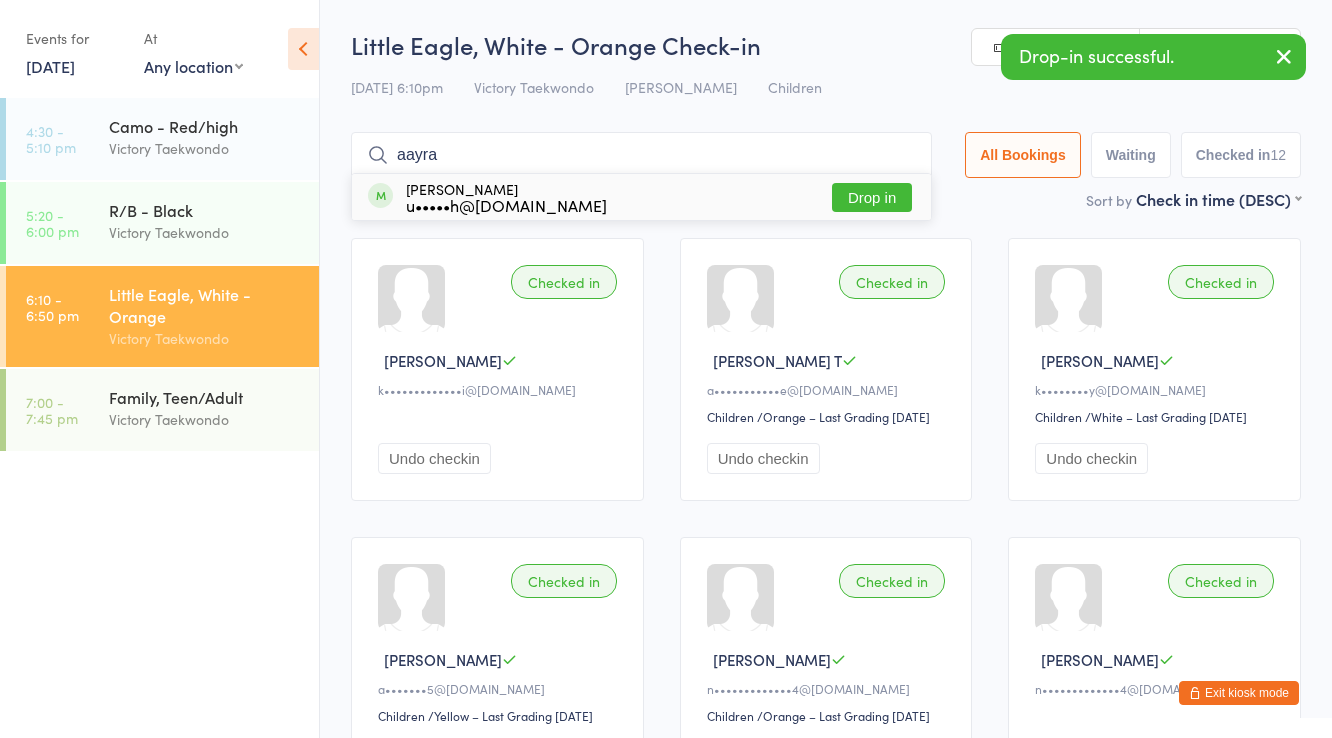 type on "aayra" 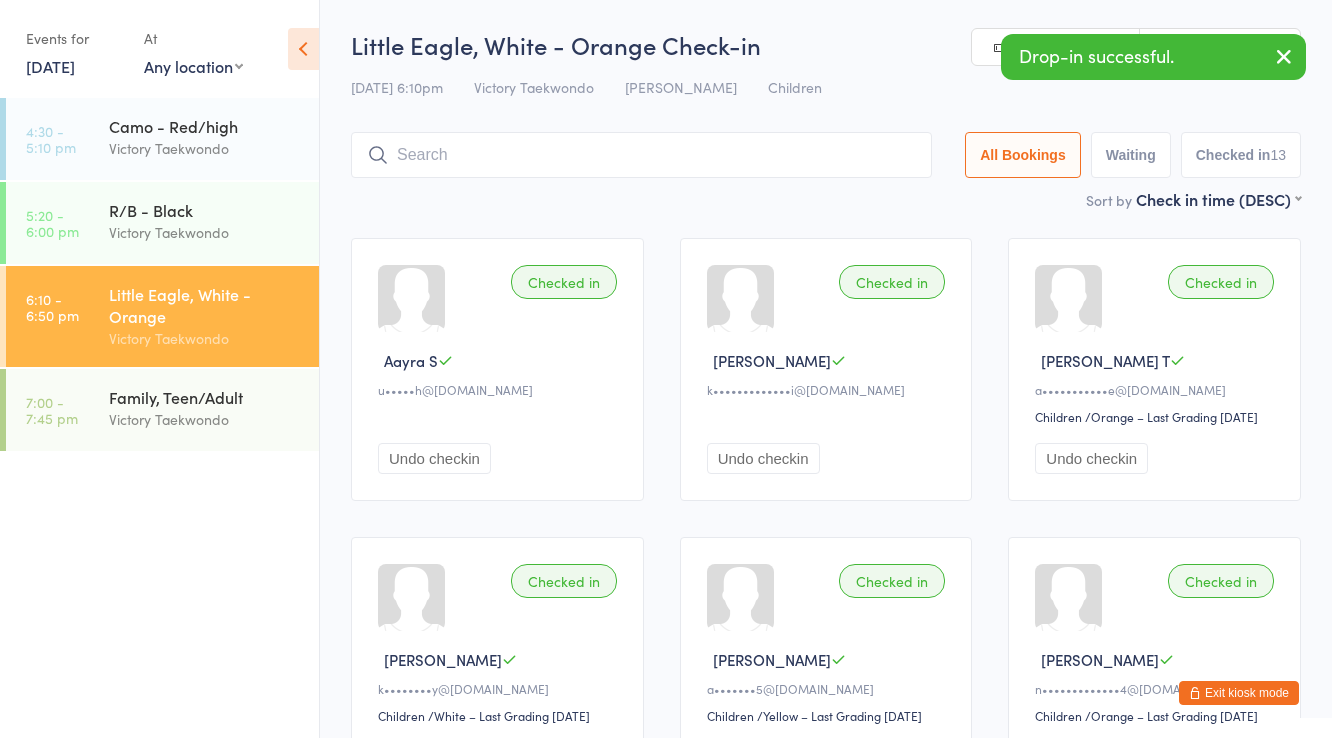 click on "Little Eagle, White - Orange Check-in 10 Jul 6:10pm  Victory Taekwondo  Pennington  Children  Manual search Scanner input All Bookings Waiting  Checked in  13 Sort by   Check in time (DESC) First name (ASC) First name (DESC) Last name (ASC) Last name (DESC) Check in time (ASC) Check in time (DESC) Rank (ASC) Rank (DESC) Checked in Aayra S  u•••••h@gmail.com   Undo checkin Checked in Krisha G  k•••••••••••••i@outlook.com   Undo checkin Checked in Varad T  a•••••••••••e@gmail.com Children  Children   /  Orange – Last Grading Jun 19, 2025   Undo checkin Checked in Josh G  k••••••••y@gmail.com Children  Children   /  White – Last Grading Jul 8, 2025   Undo checkin Checked in Aliyah B  a•••••••5@gmail.com Children  Children   /  Yellow – Last Grading Jun 19, 2025   Undo checkin Checked in Alfredo C  n•••••••••••••4@gmail.com Children  Children   /  Orange – Last Grading Jun 19, 2025   Ander C" at bounding box center (826, 858) 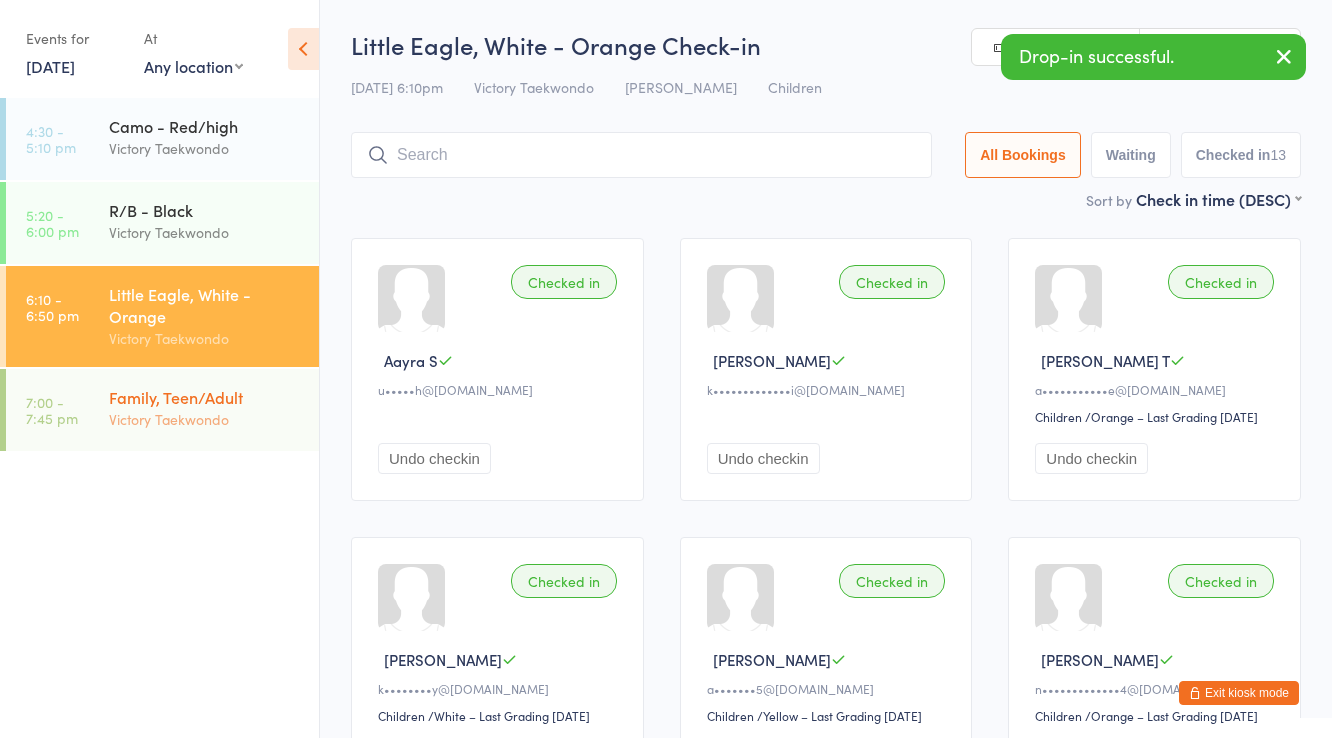 click on "Victory Taekwondo" at bounding box center [205, 419] 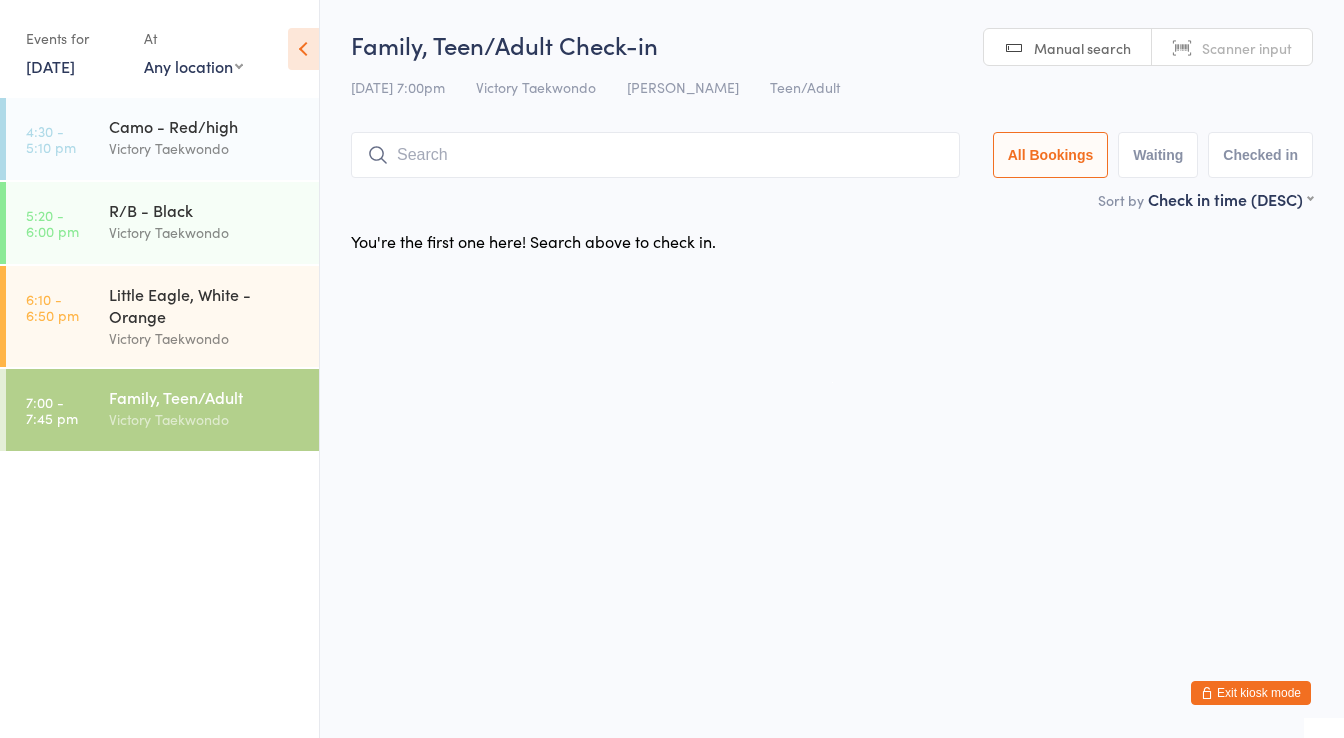 click on "Exit kiosk mode" at bounding box center [1251, 693] 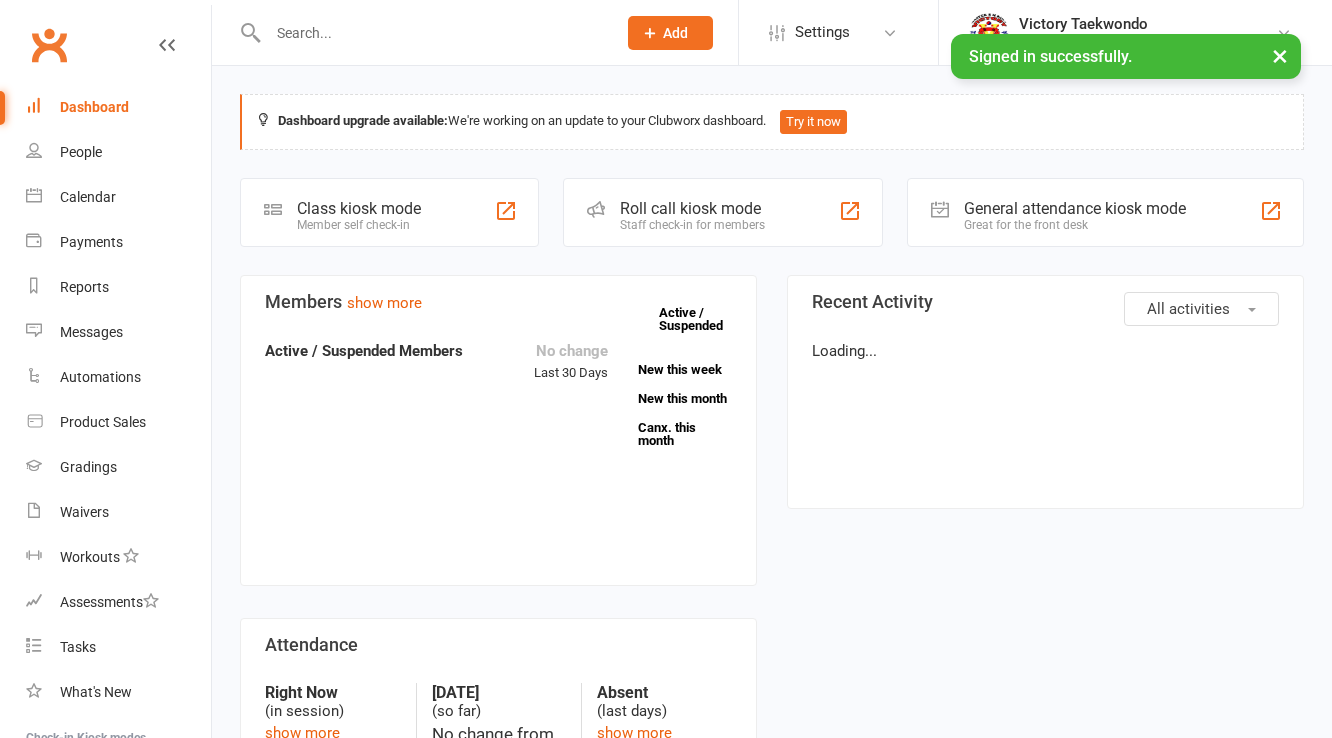 scroll, scrollTop: 0, scrollLeft: 0, axis: both 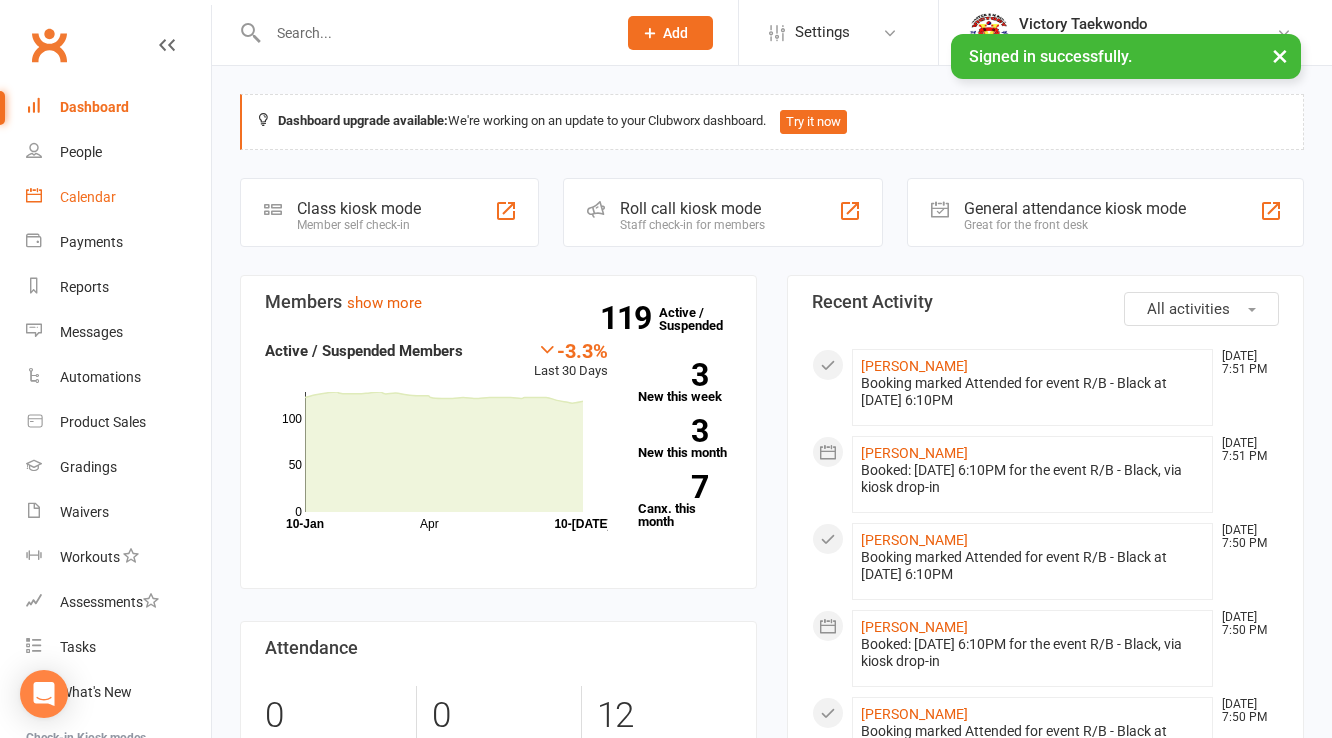 click on "Calendar" at bounding box center (118, 197) 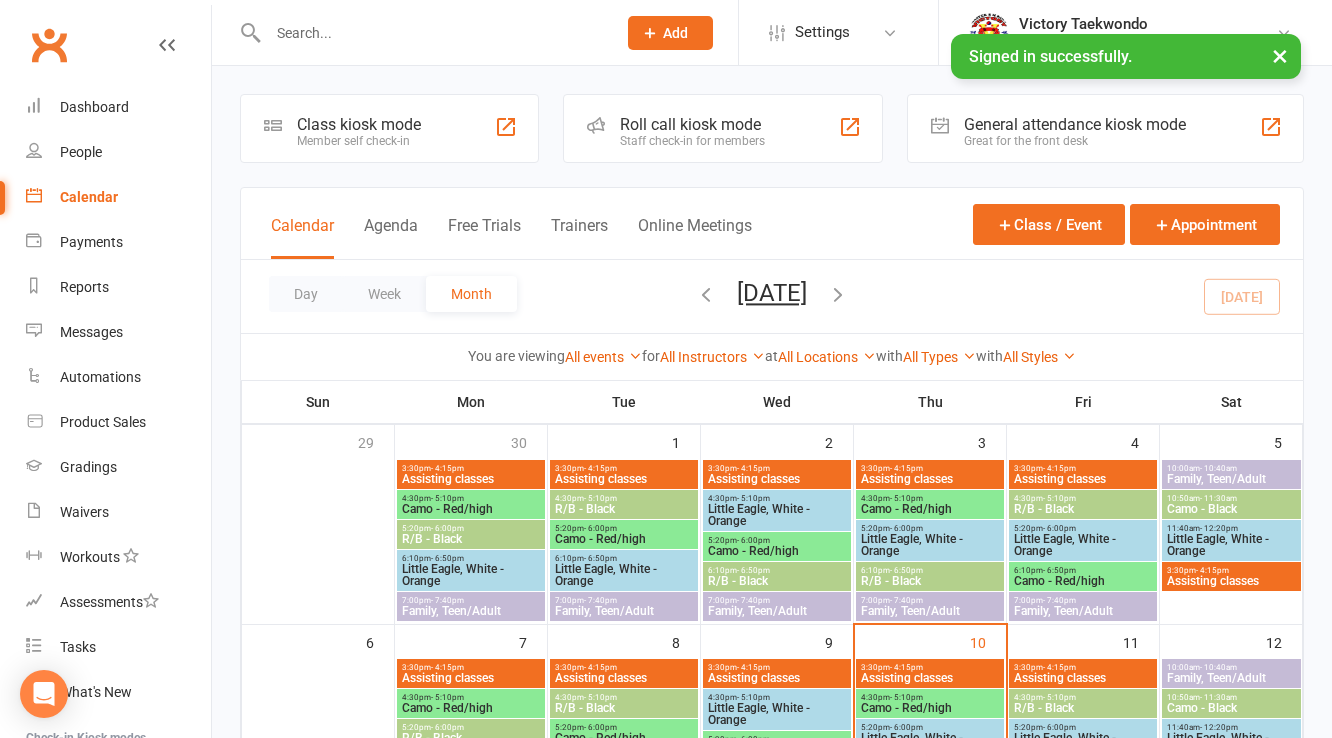 click on "Class kiosk mode Member self check-in" at bounding box center (389, 128) 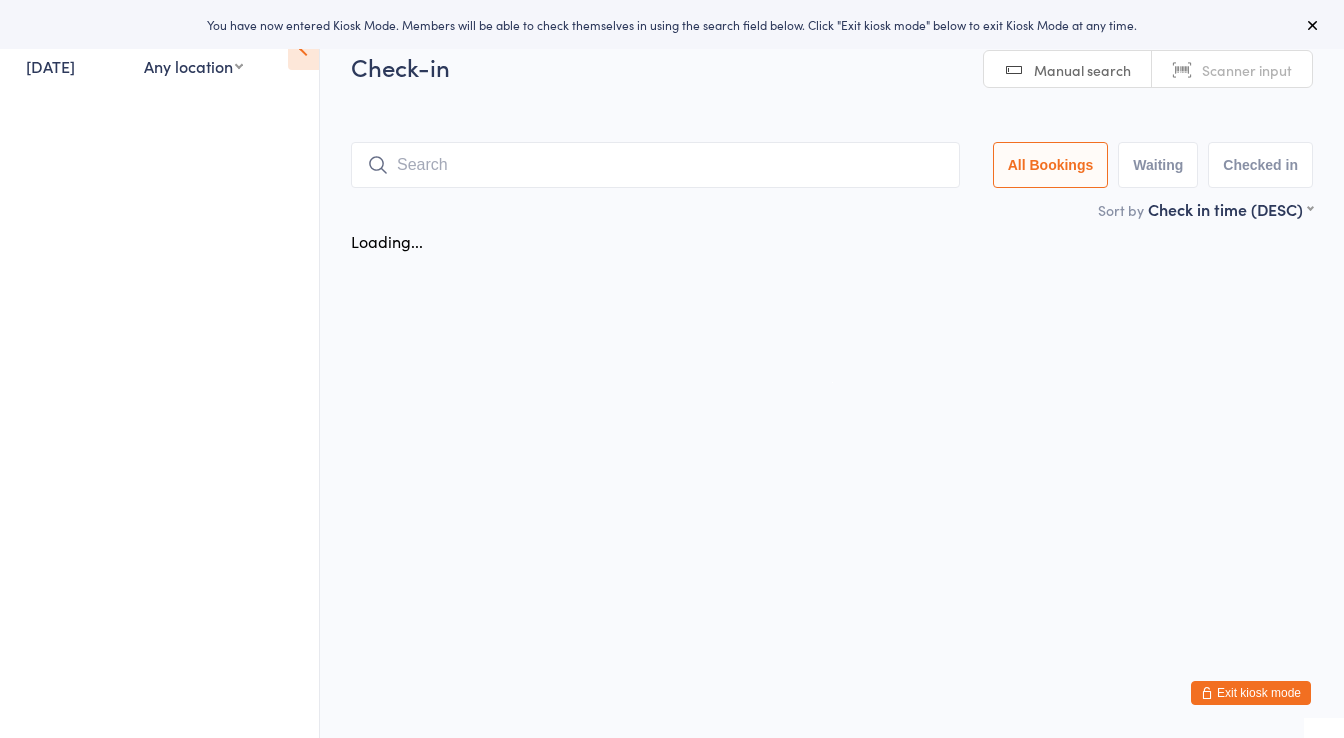 scroll, scrollTop: 0, scrollLeft: 0, axis: both 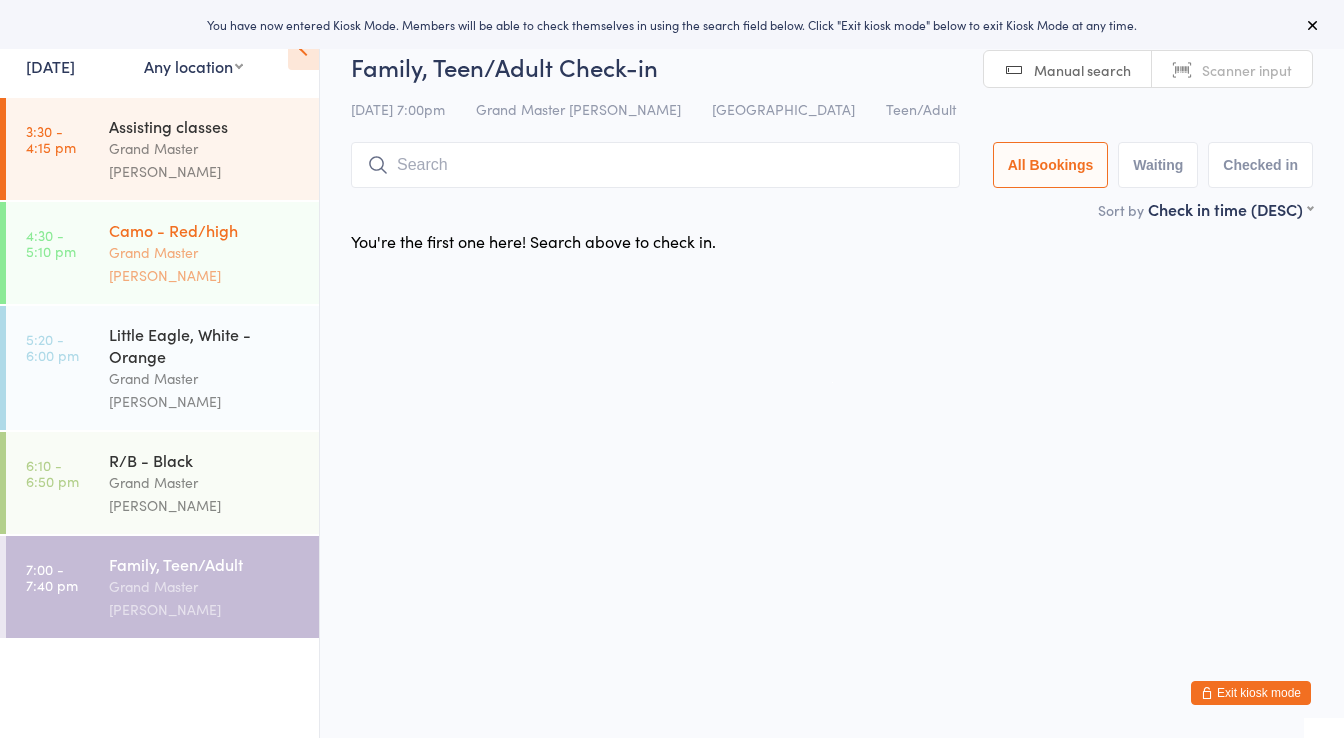 click on "Camo - Red/high" at bounding box center [205, 230] 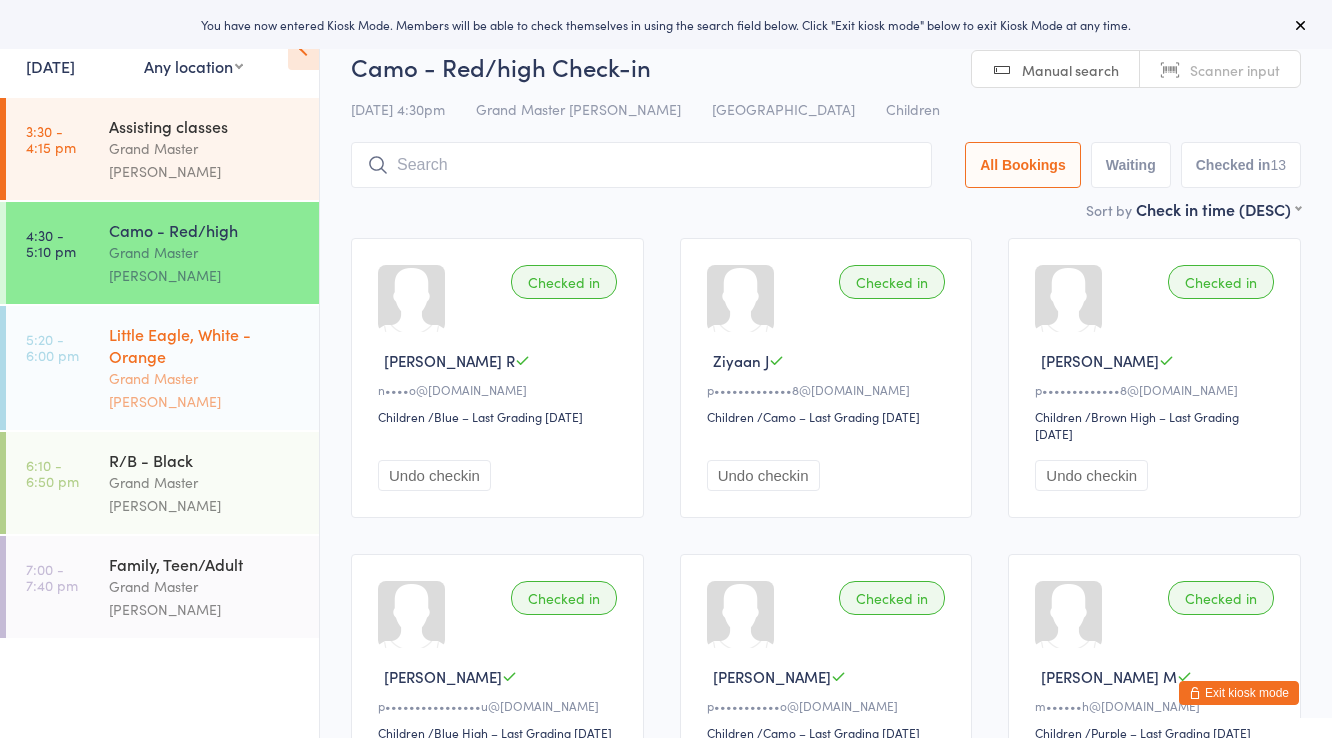 click on "Grand Master Kim" at bounding box center (205, 390) 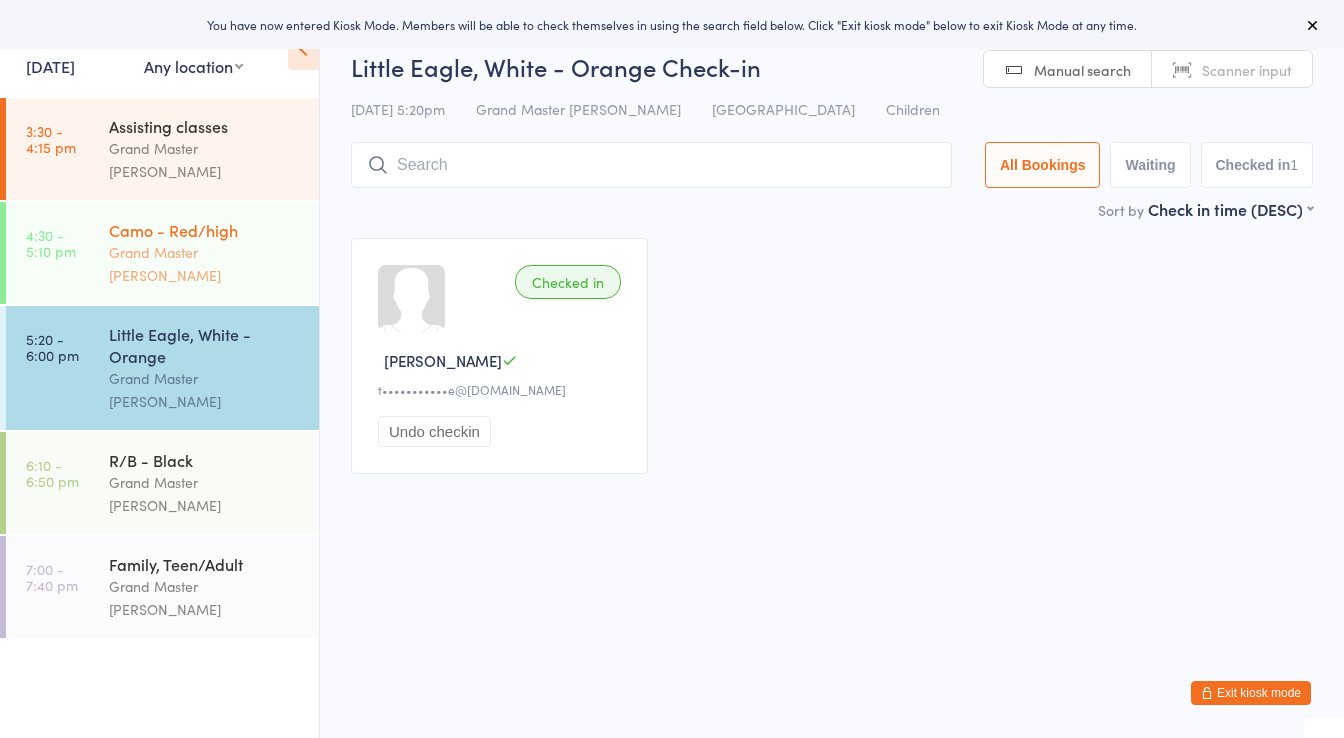 click on "Camo - Red/high" at bounding box center [205, 230] 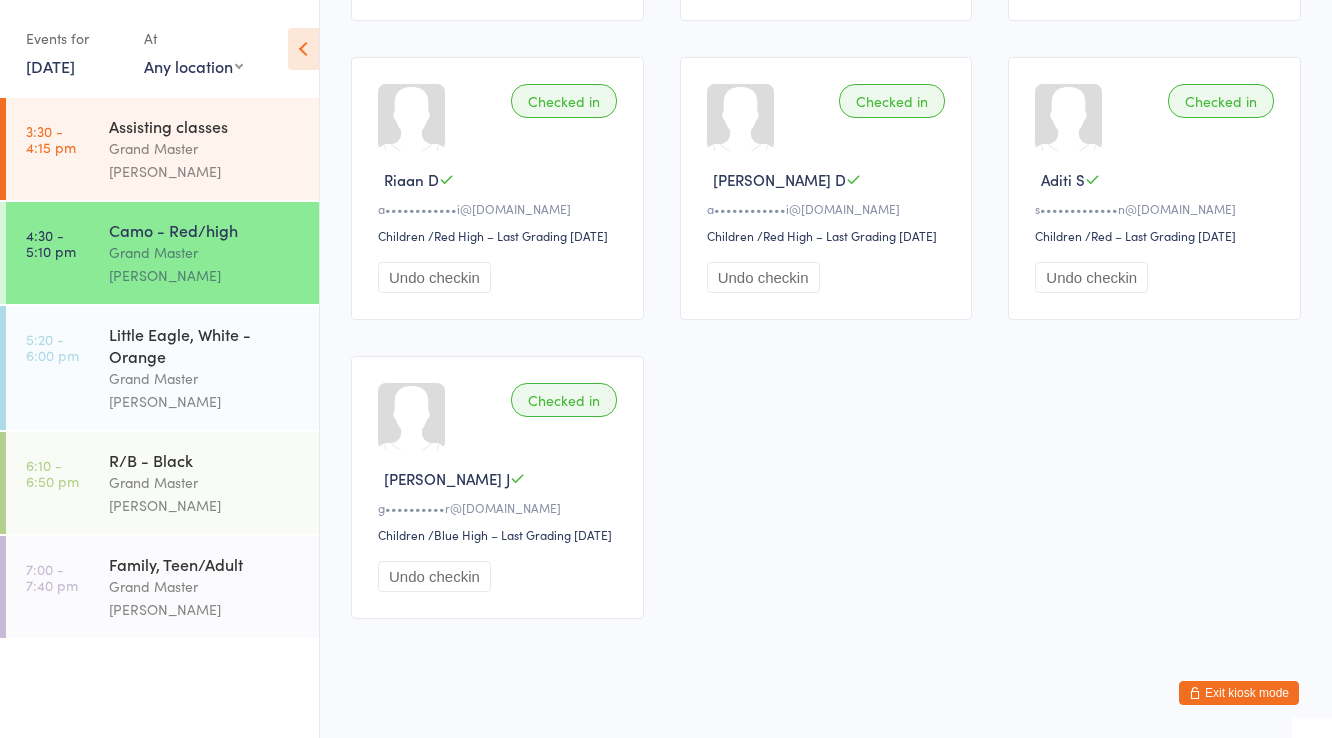 scroll, scrollTop: 1167, scrollLeft: 0, axis: vertical 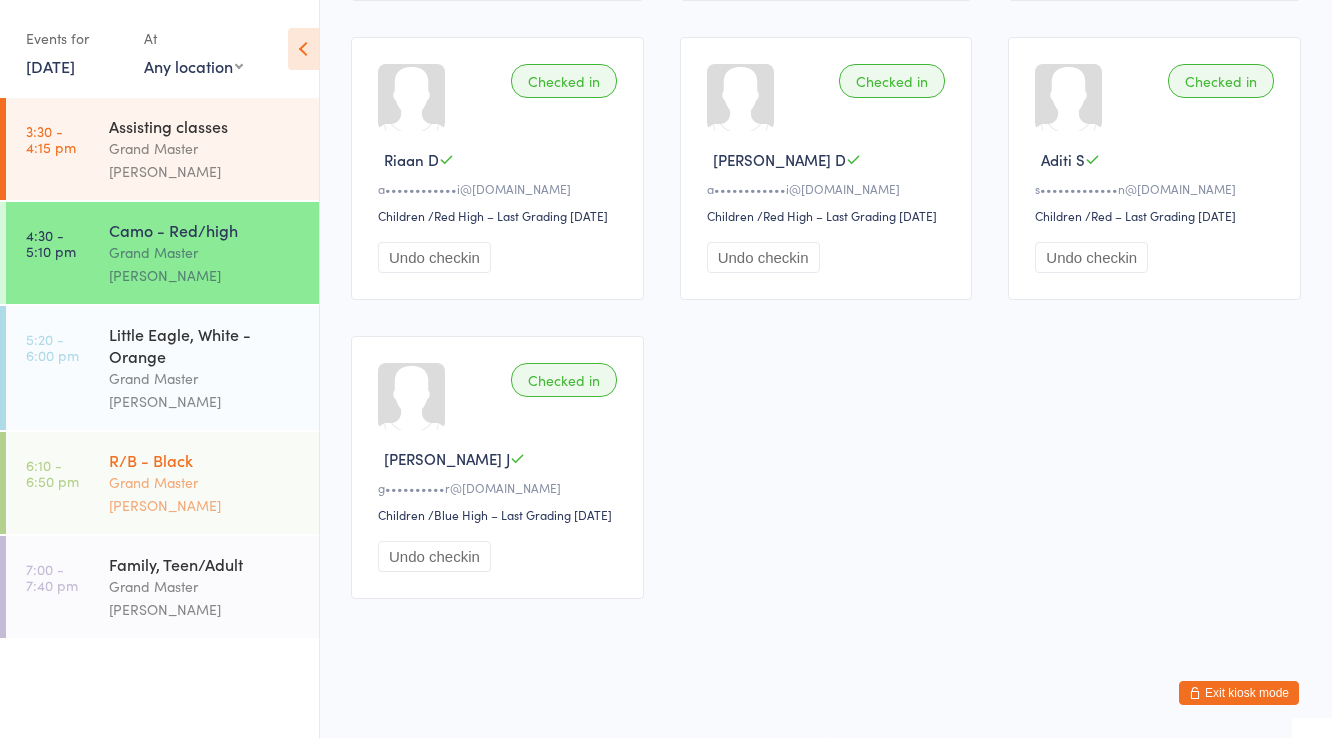 click on "R/B - Black" at bounding box center (205, 460) 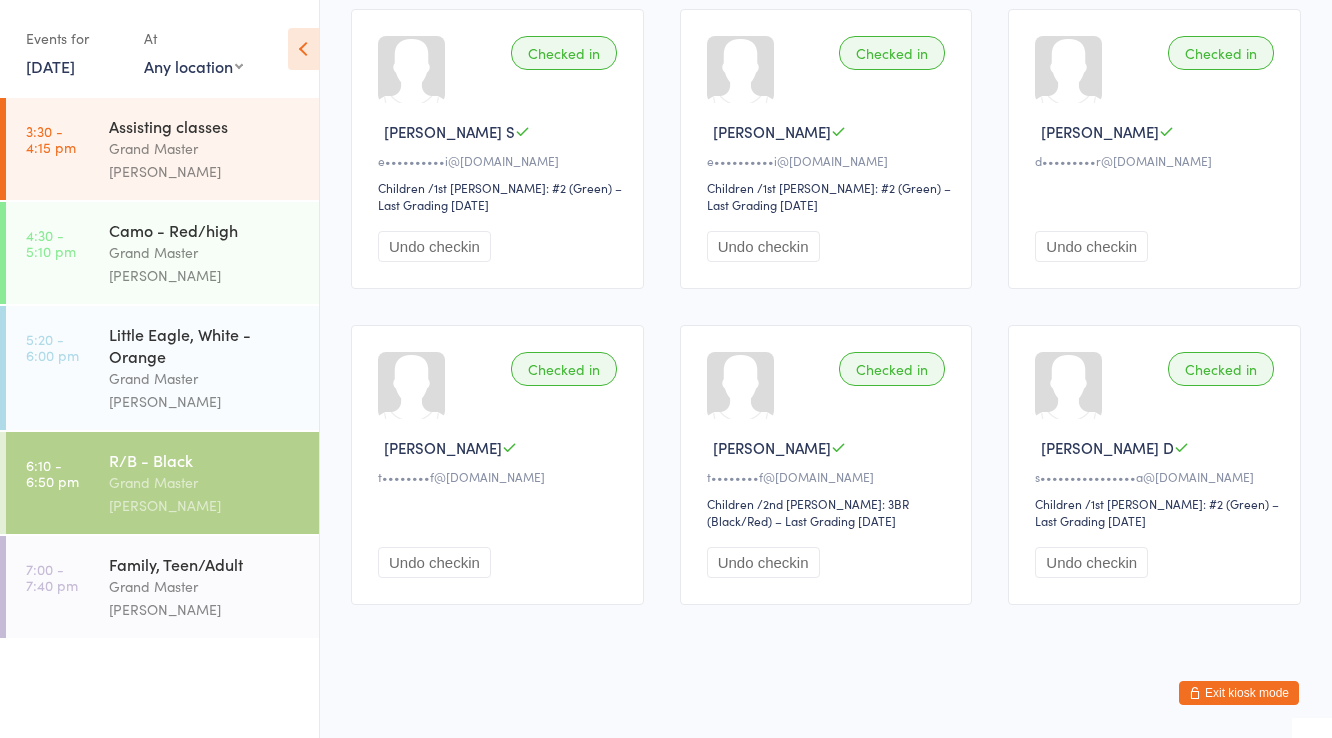 scroll, scrollTop: 149, scrollLeft: 0, axis: vertical 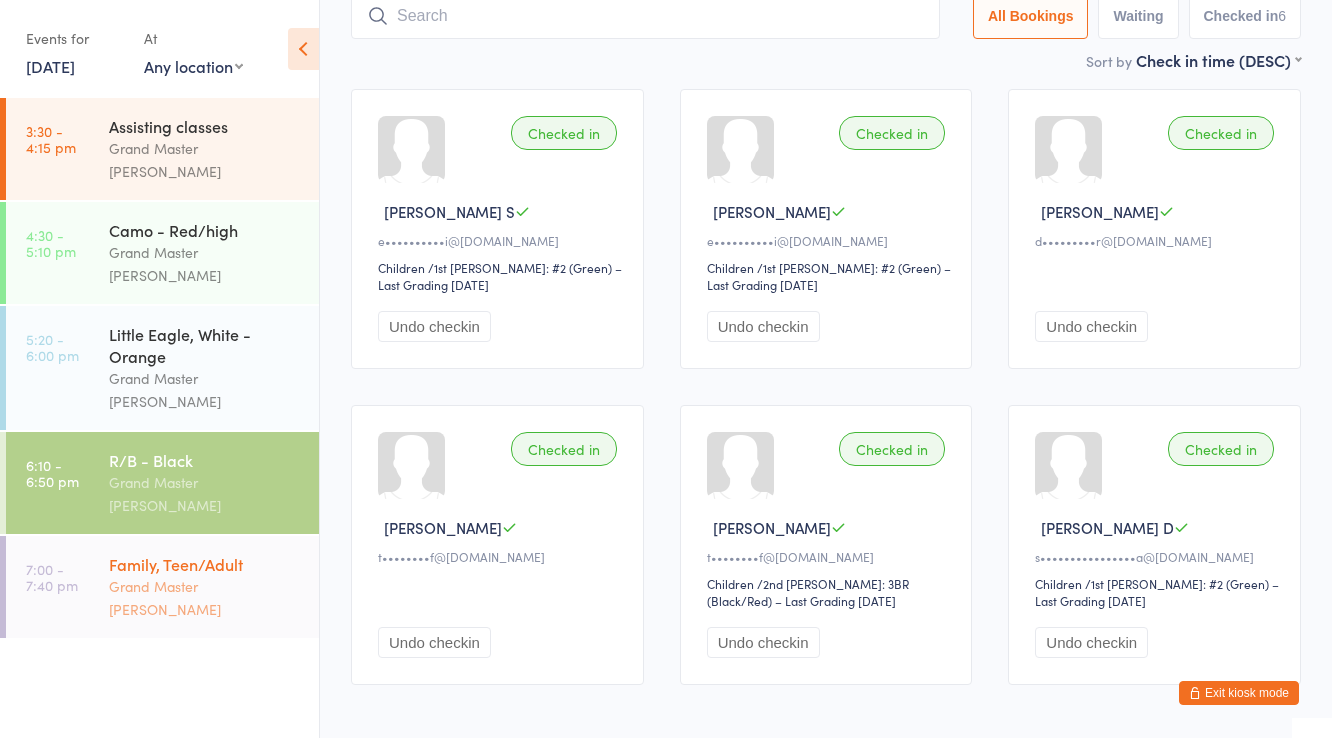 click on "Family, Teen/Adult" at bounding box center (205, 564) 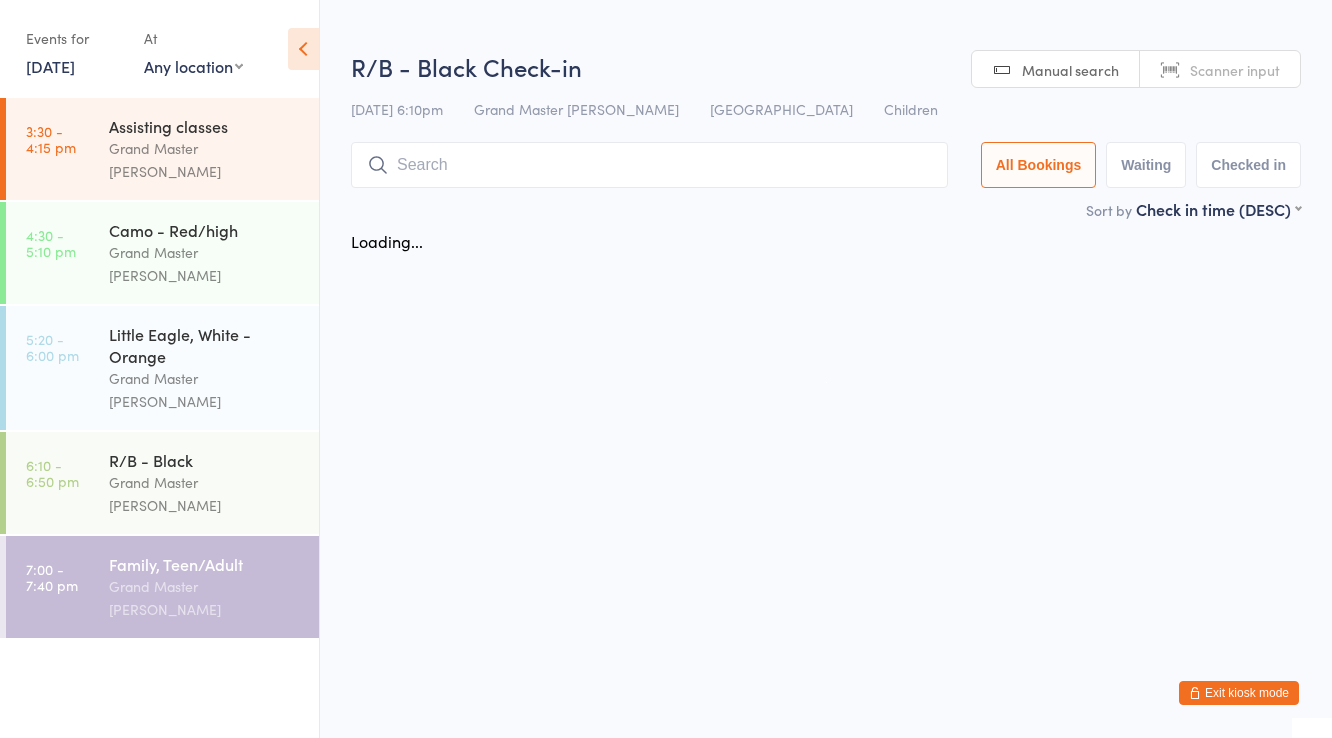 scroll, scrollTop: 0, scrollLeft: 0, axis: both 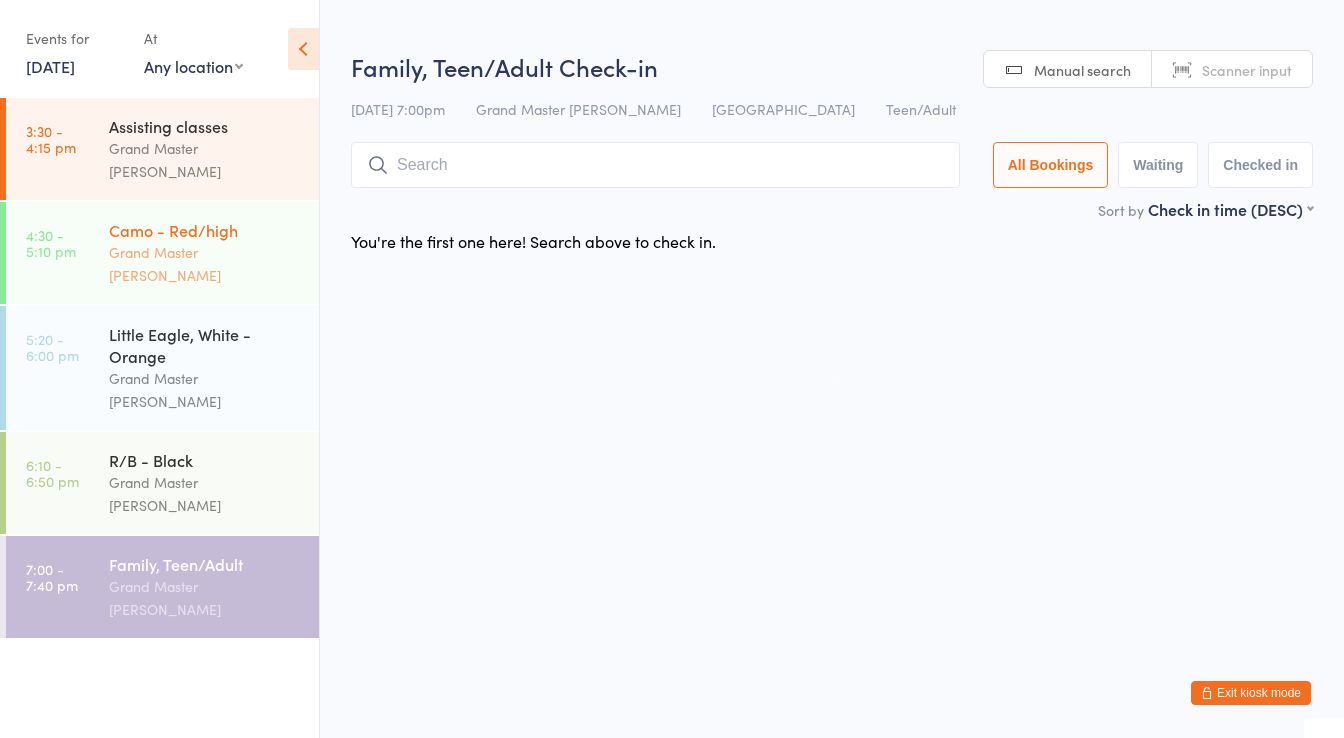 click on "Camo - Red/high" at bounding box center (205, 230) 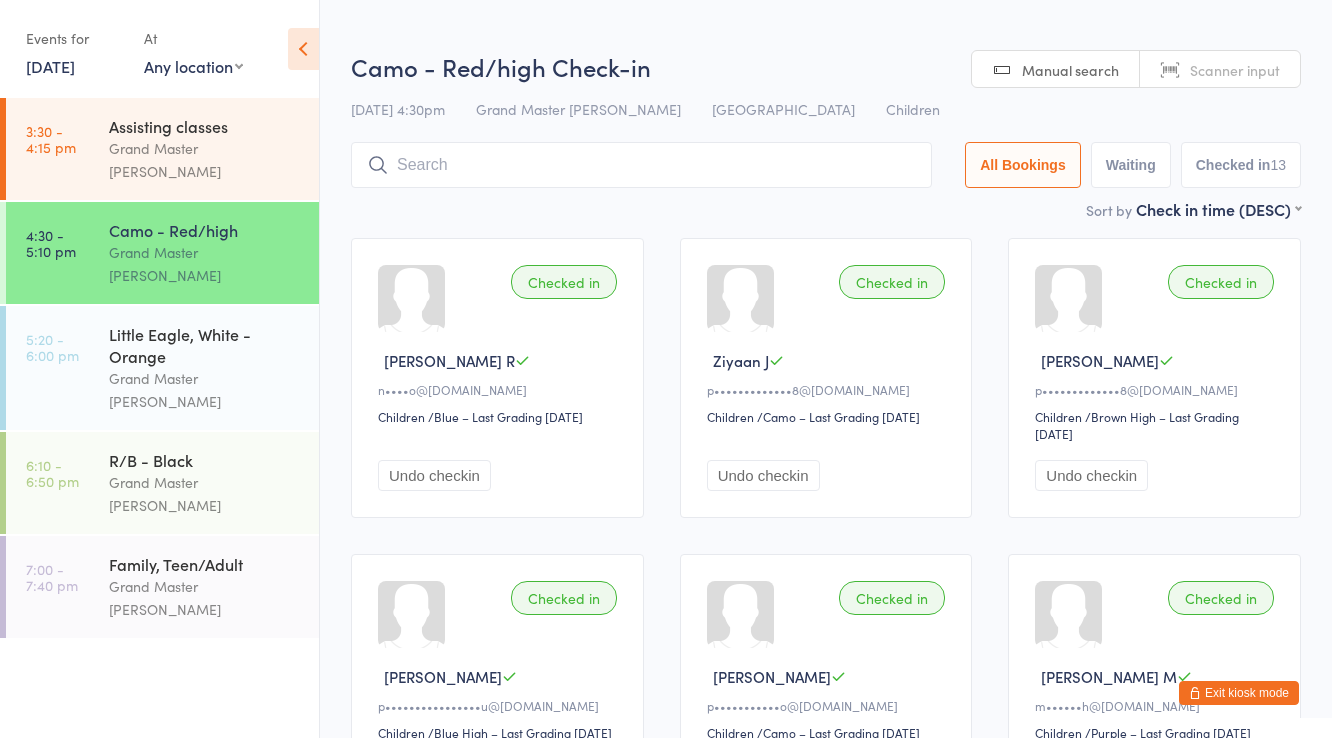 click at bounding box center (1195, 693) 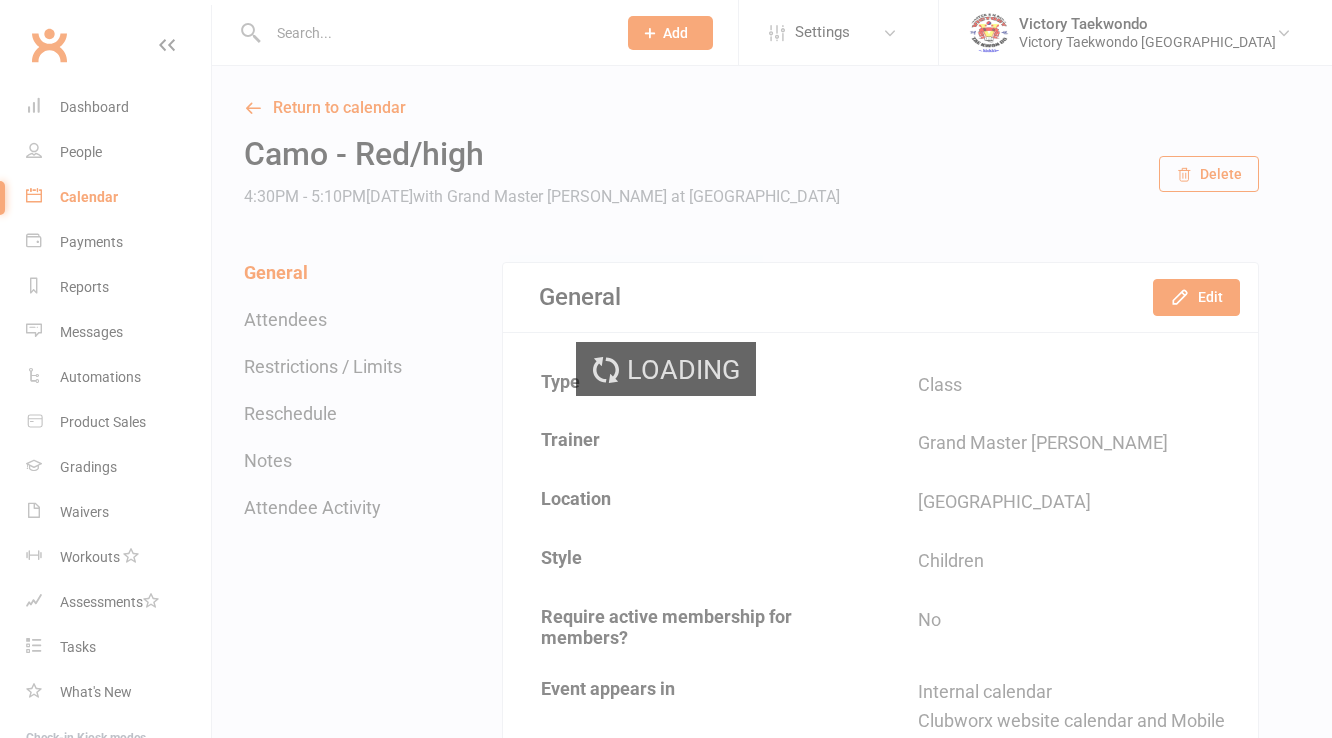 scroll, scrollTop: 0, scrollLeft: 0, axis: both 